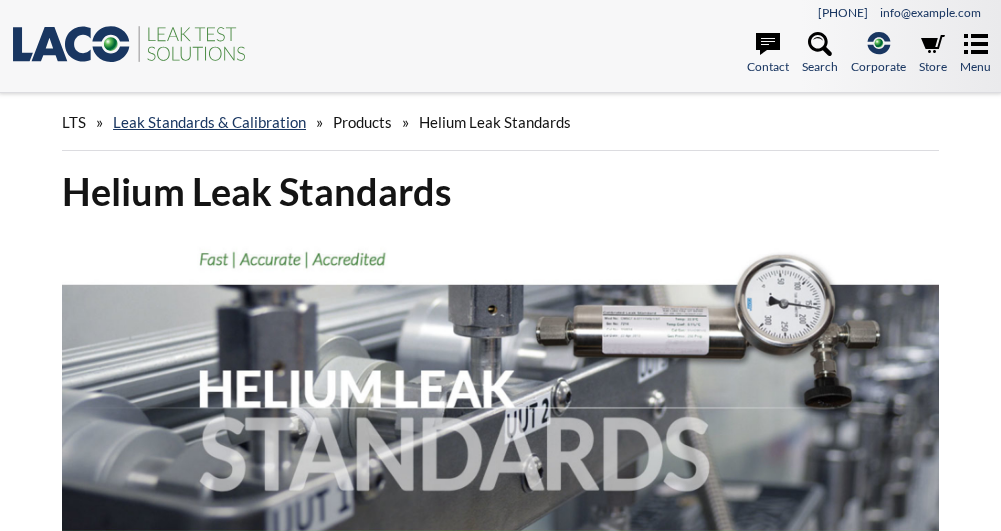 scroll, scrollTop: 400, scrollLeft: 0, axis: vertical 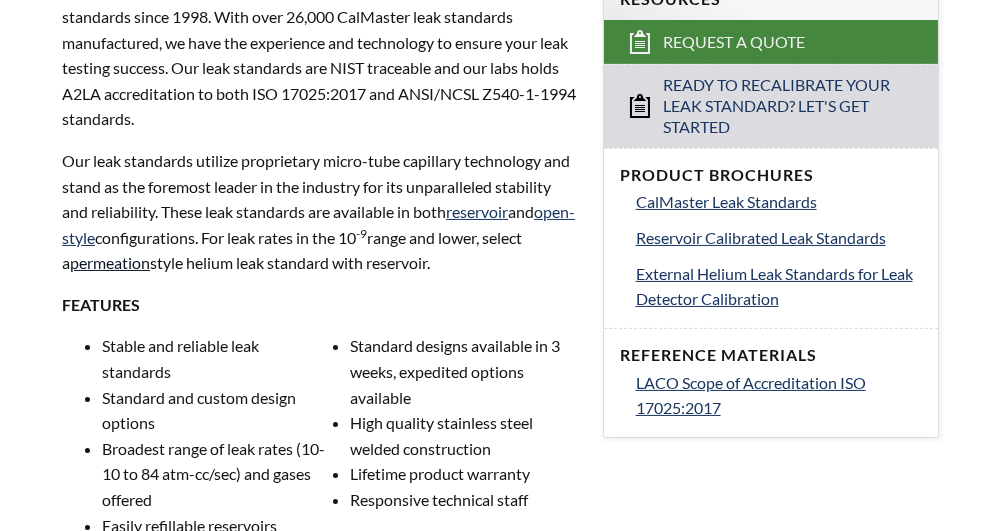 click on "permeation" at bounding box center (110, 262) 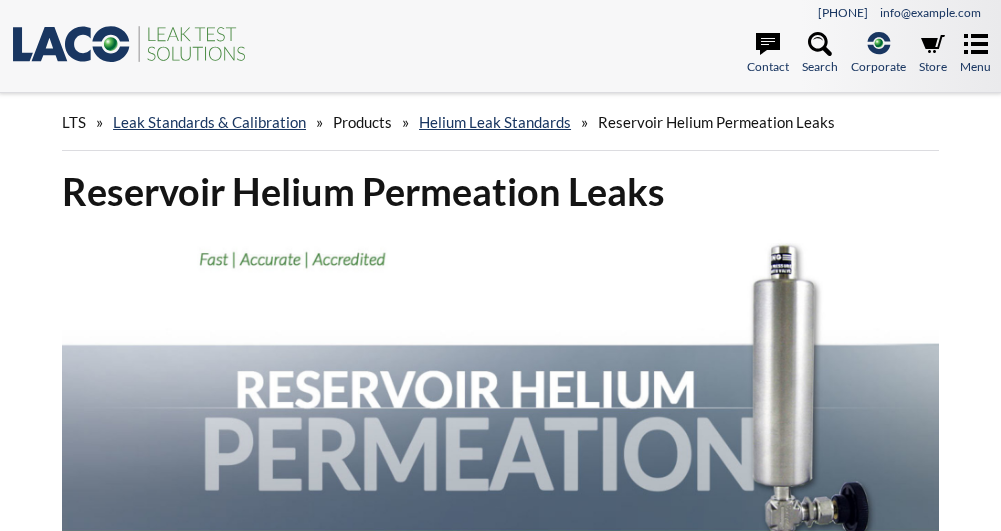 scroll, scrollTop: 0, scrollLeft: 0, axis: both 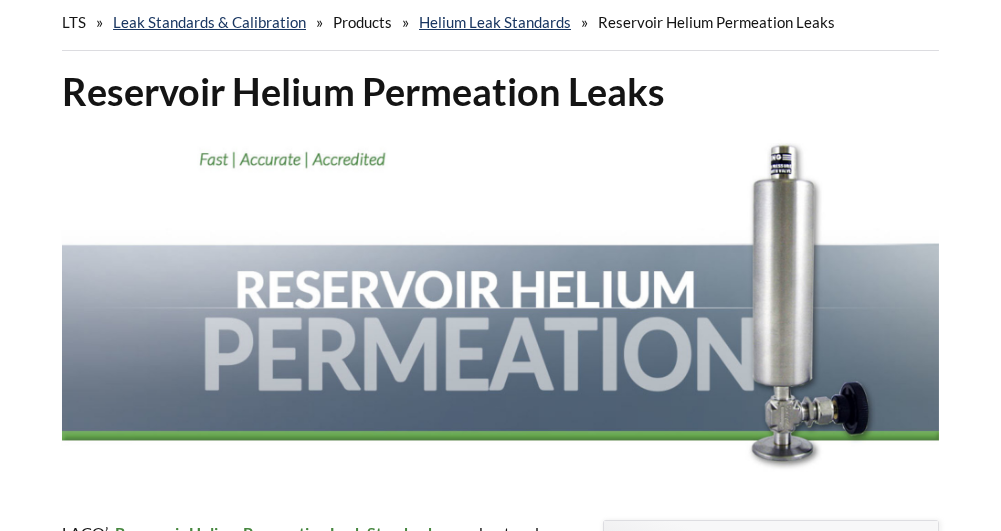 select 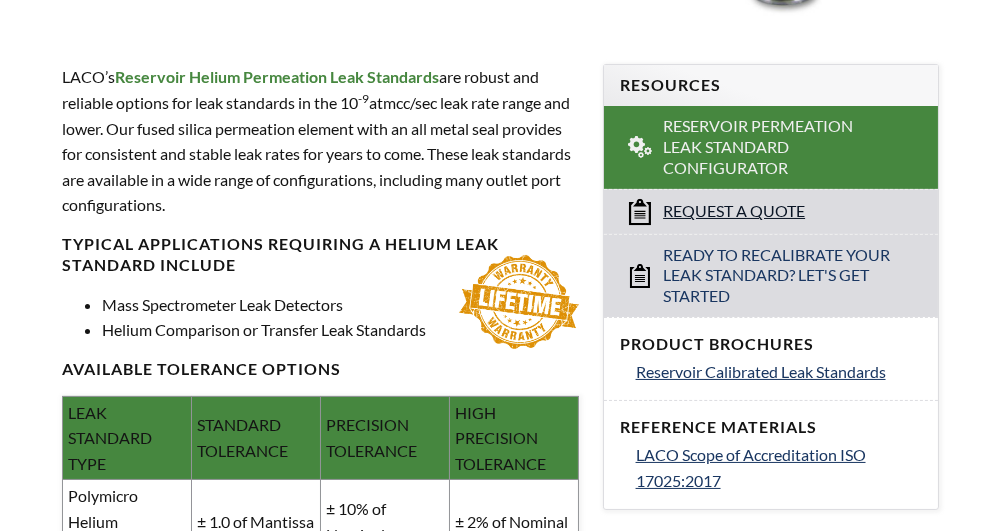 scroll, scrollTop: 500, scrollLeft: 0, axis: vertical 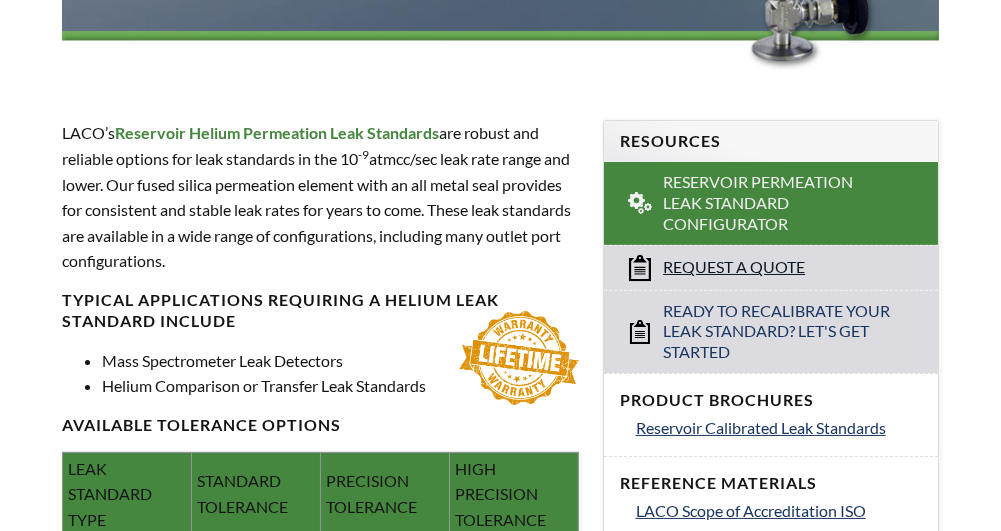 click on "Request a Quote" at bounding box center [734, 267] 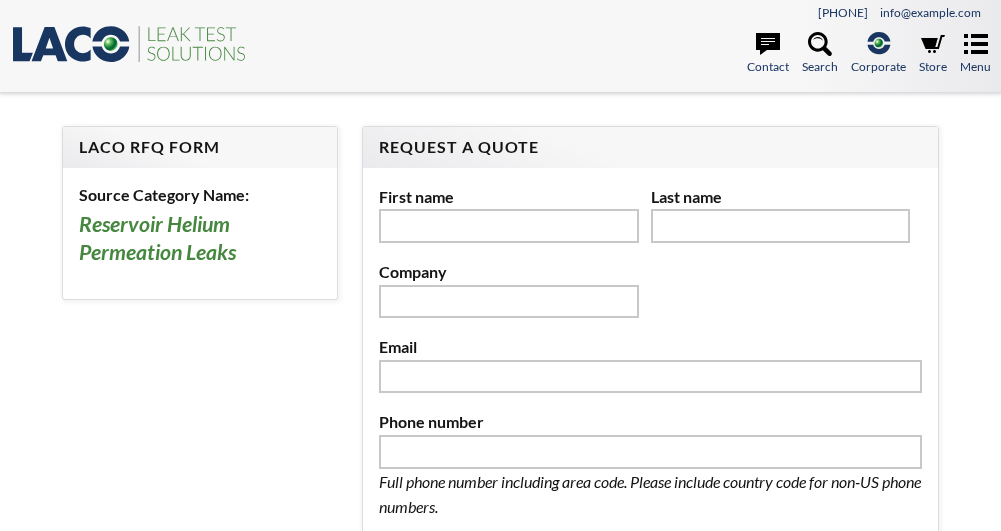 scroll, scrollTop: 0, scrollLeft: 0, axis: both 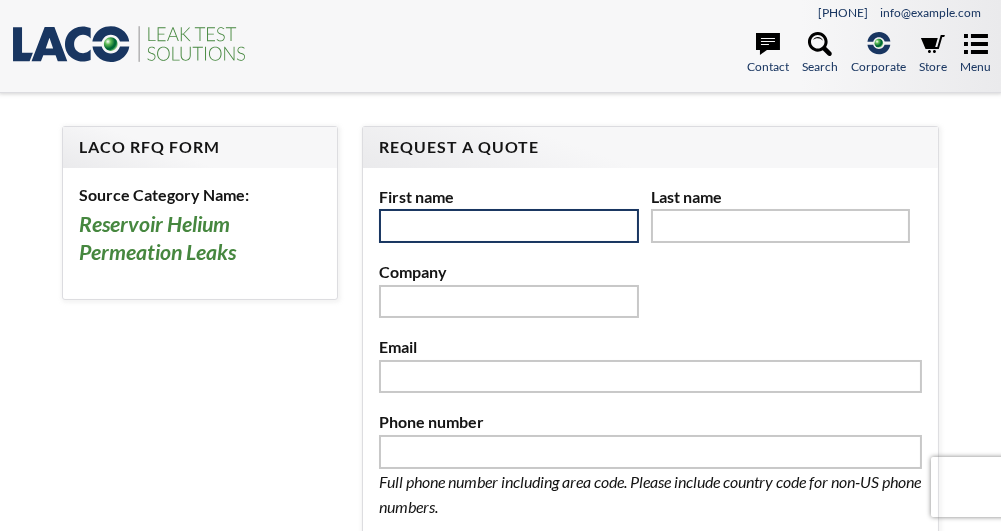 click at bounding box center [508, 226] 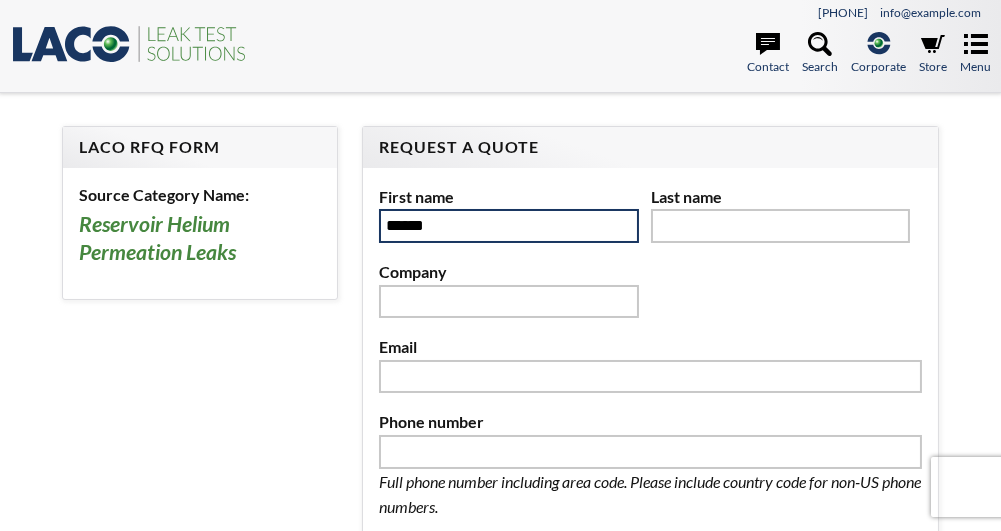 type on "*******" 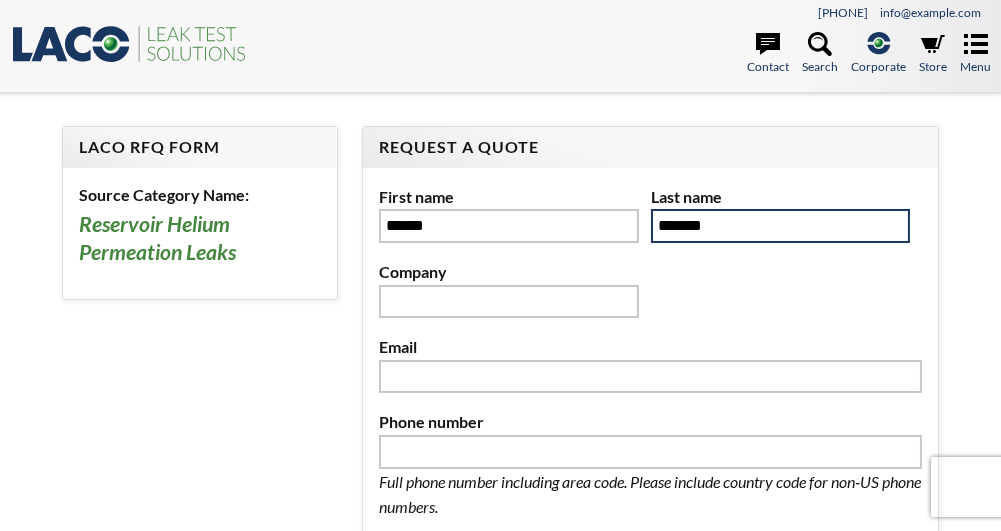 type on "**********" 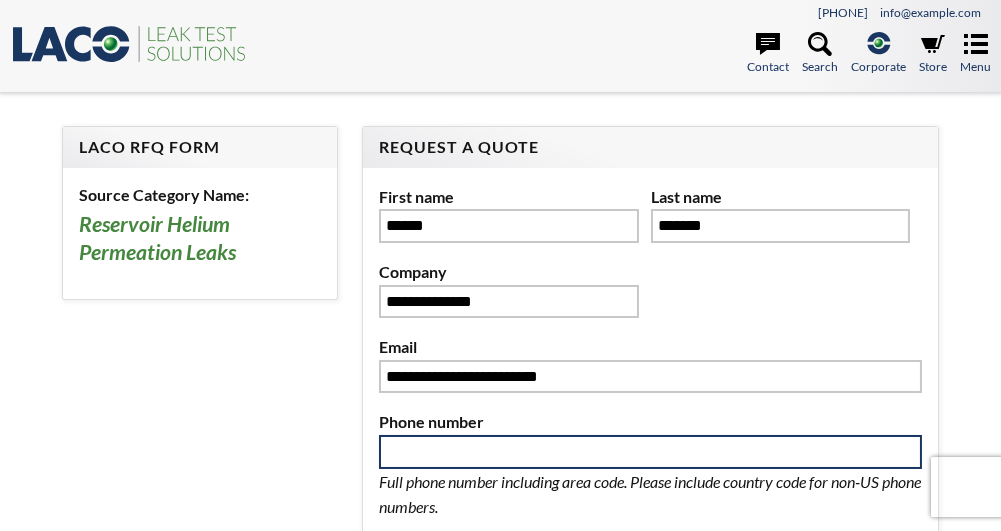 type on "**********" 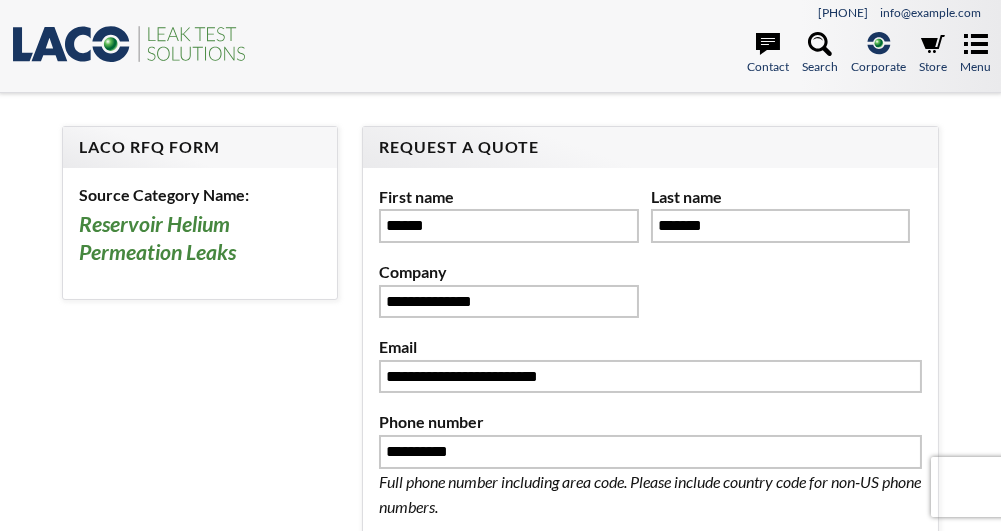 type on "**********" 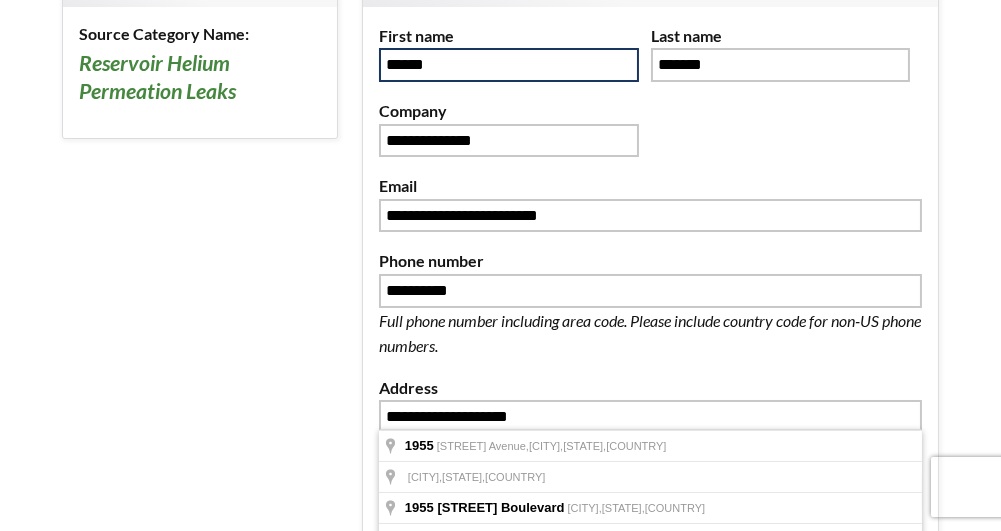 scroll, scrollTop: 200, scrollLeft: 0, axis: vertical 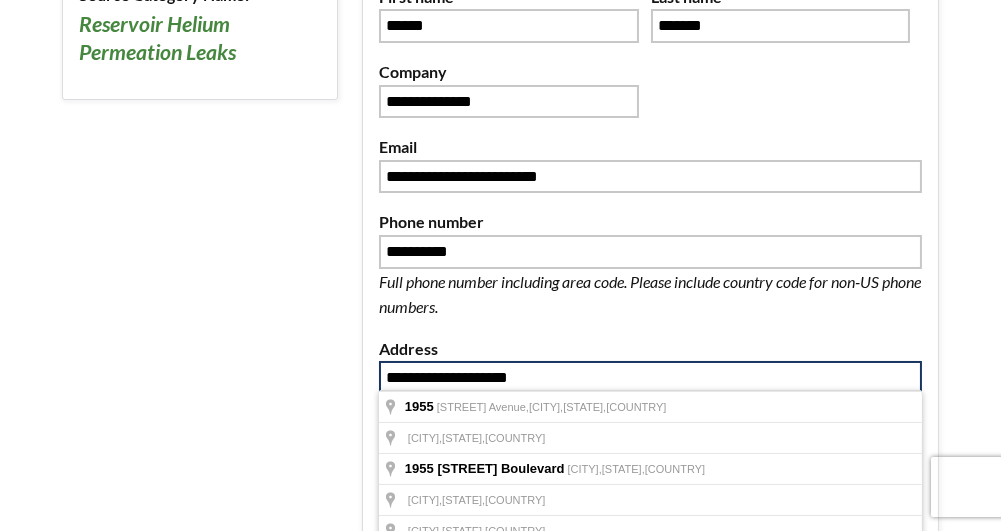 click on "**********" at bounding box center [650, 378] 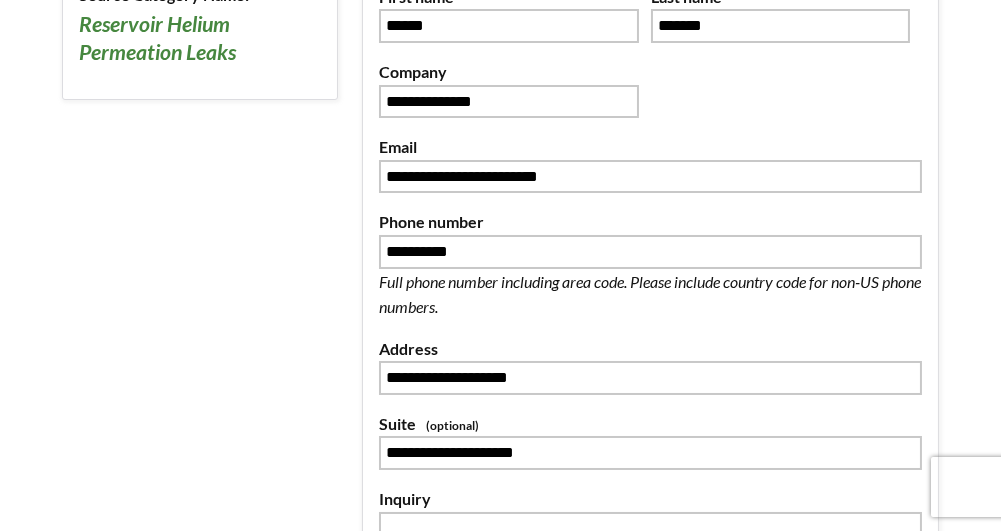 click on "**********" at bounding box center [500, 397] 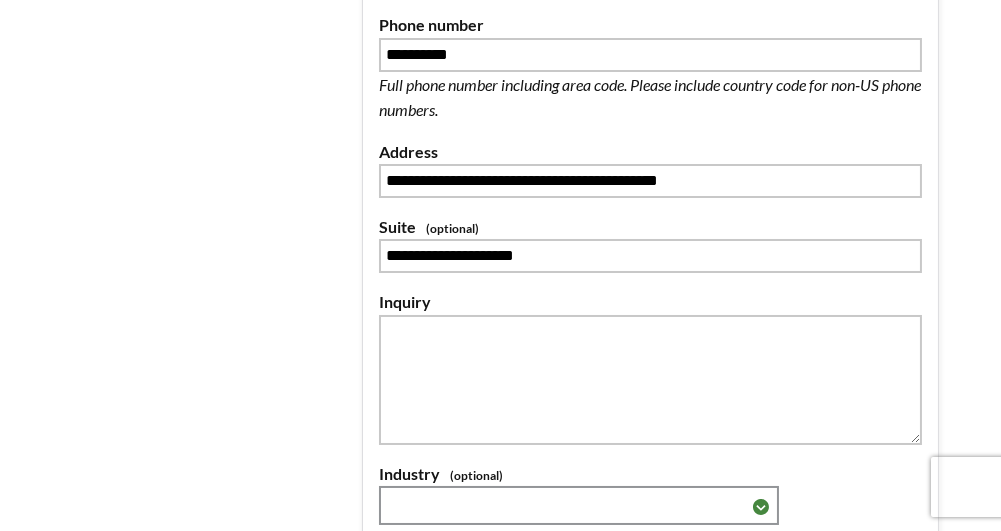 scroll, scrollTop: 400, scrollLeft: 0, axis: vertical 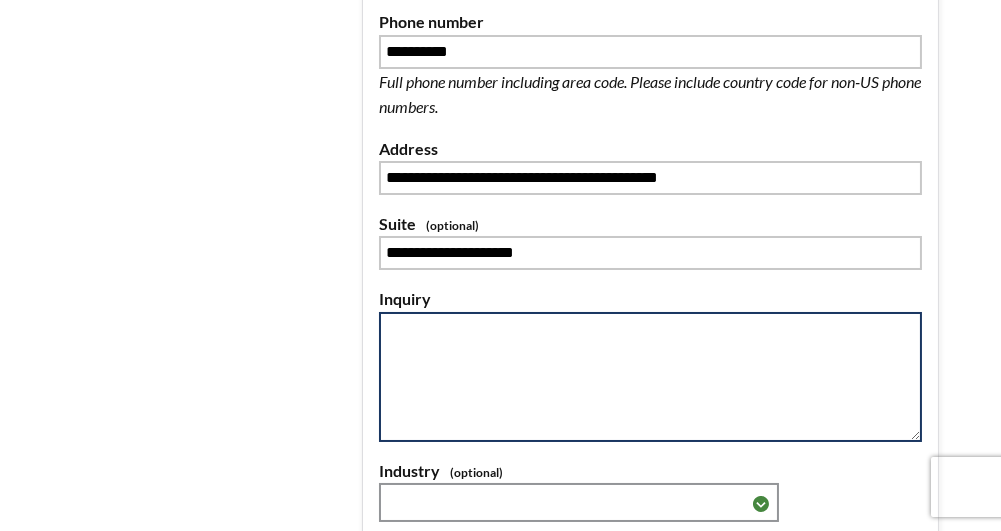 click at bounding box center [650, 377] 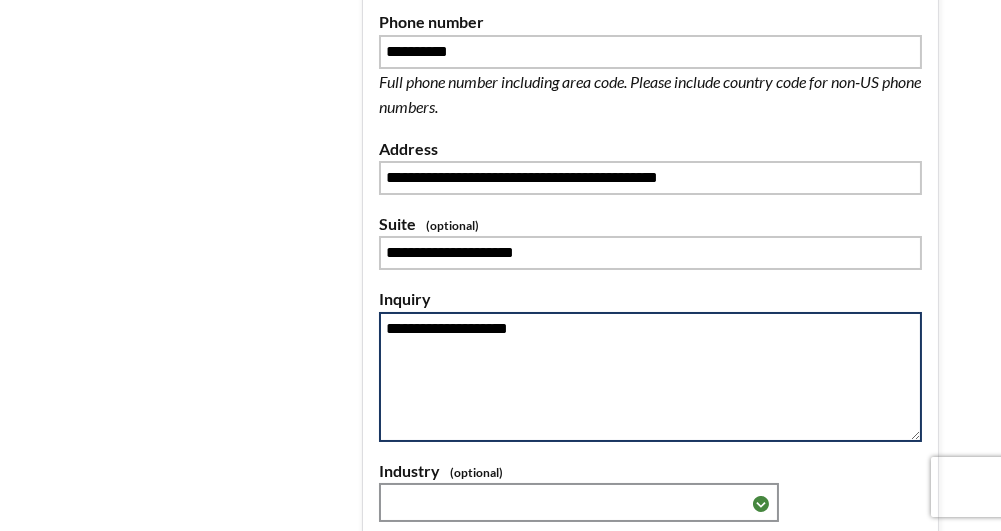 click on "**********" at bounding box center [650, 377] 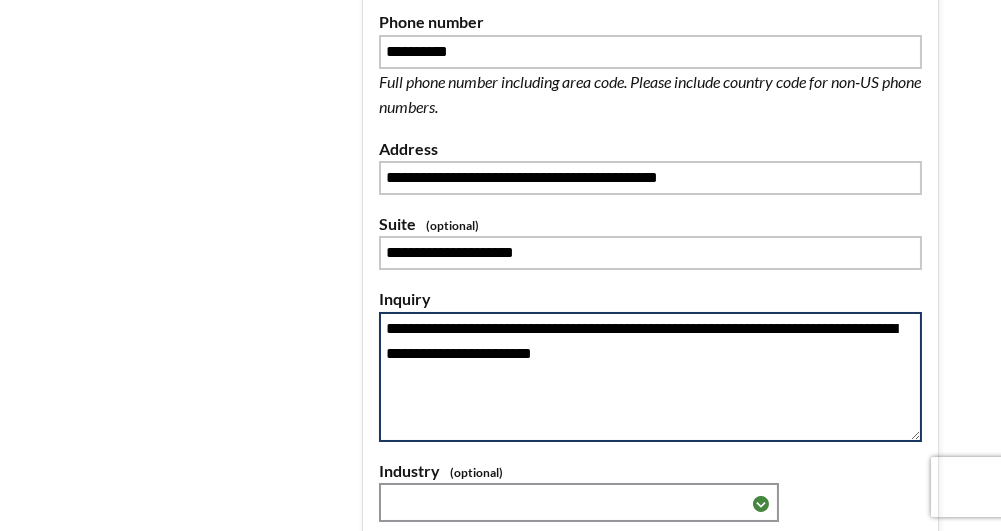 click on "**********" at bounding box center (650, 377) 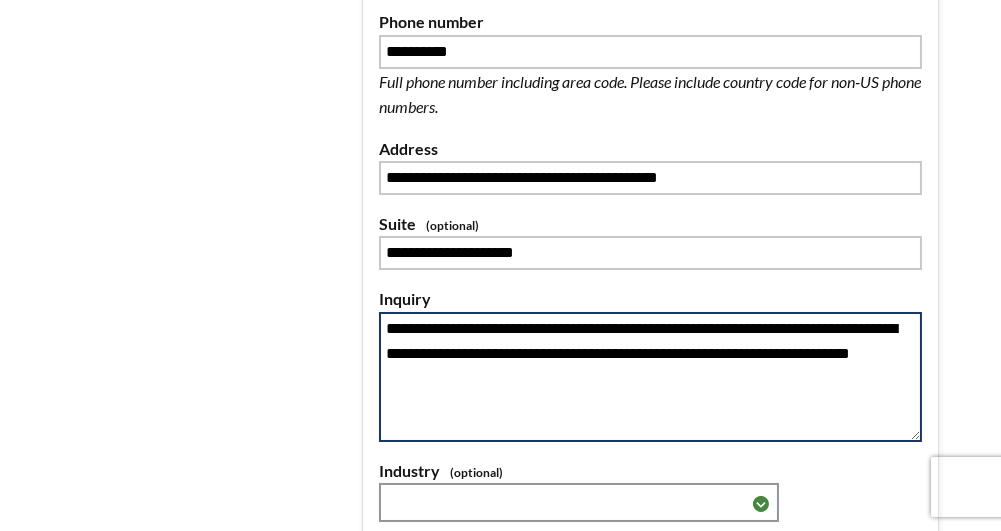paste on "**********" 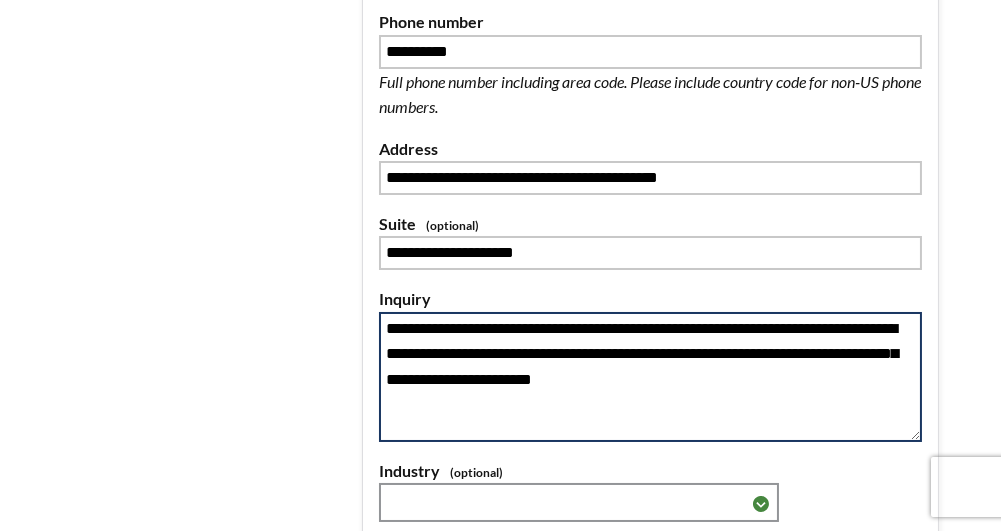 click on "**********" at bounding box center (650, 377) 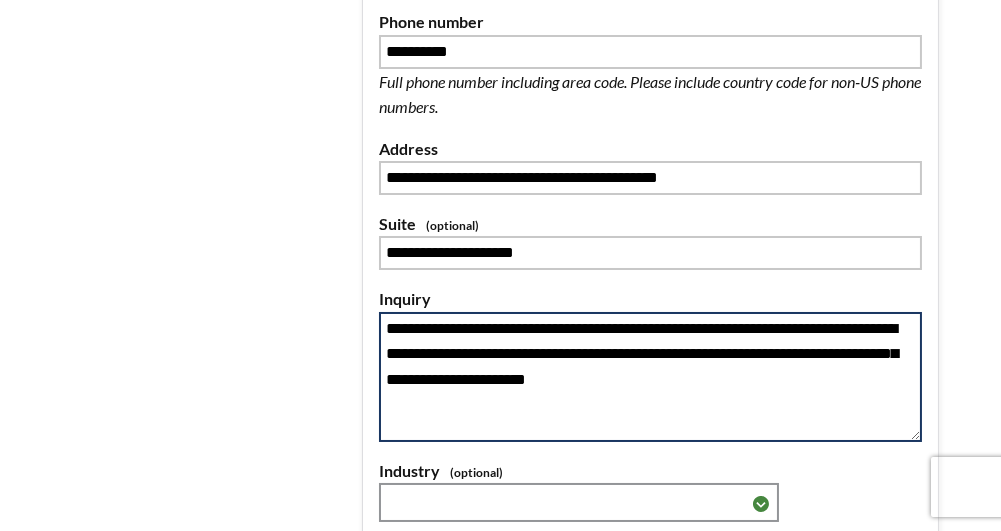 click on "**********" at bounding box center [650, 377] 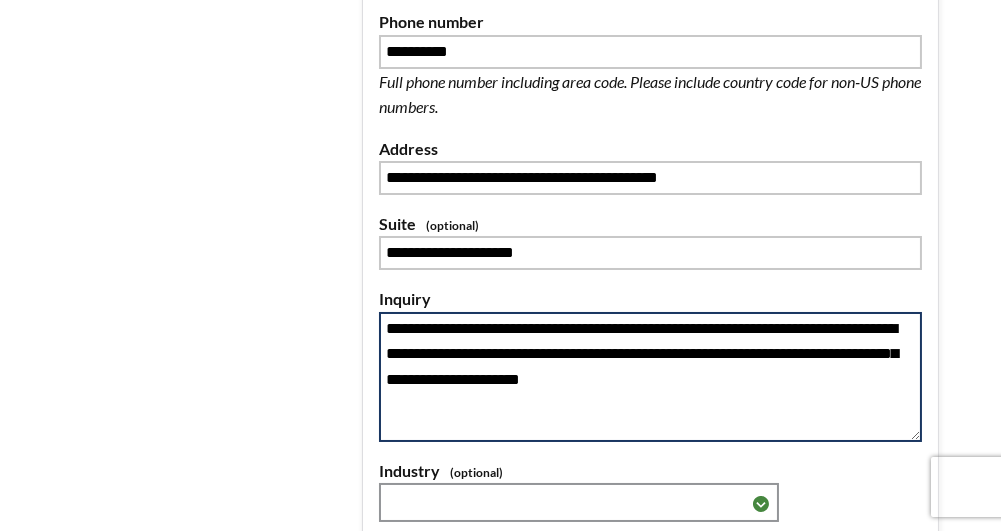 click on "**********" at bounding box center (650, 377) 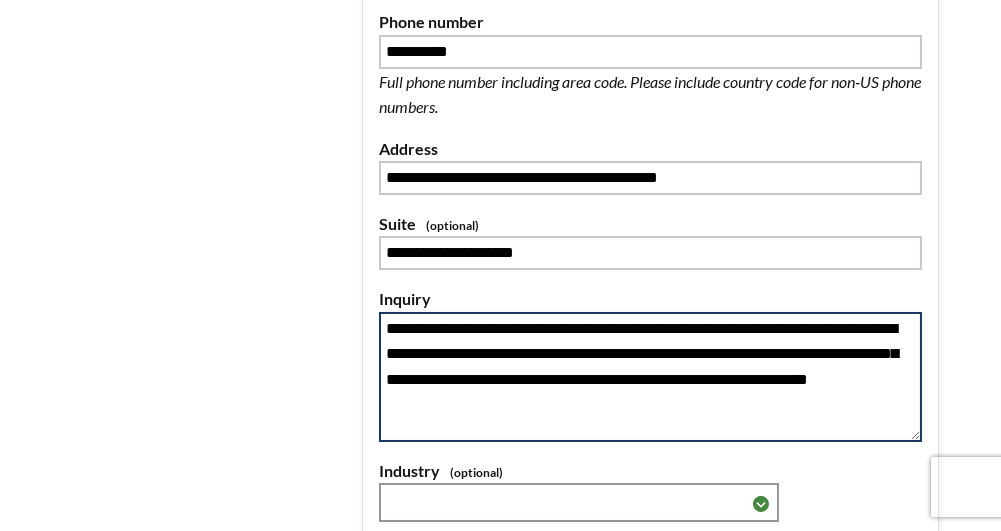 click on "**********" at bounding box center [650, 377] 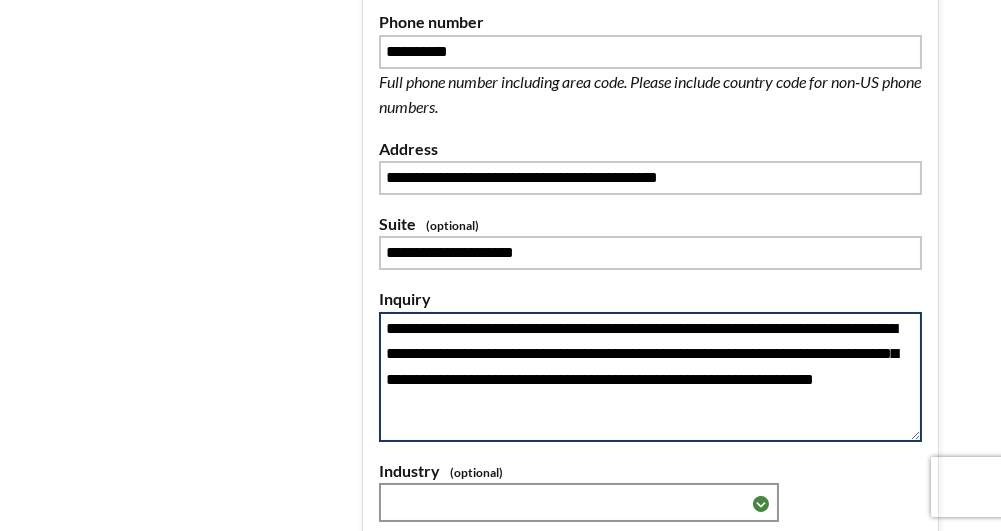 click on "**********" at bounding box center (650, 377) 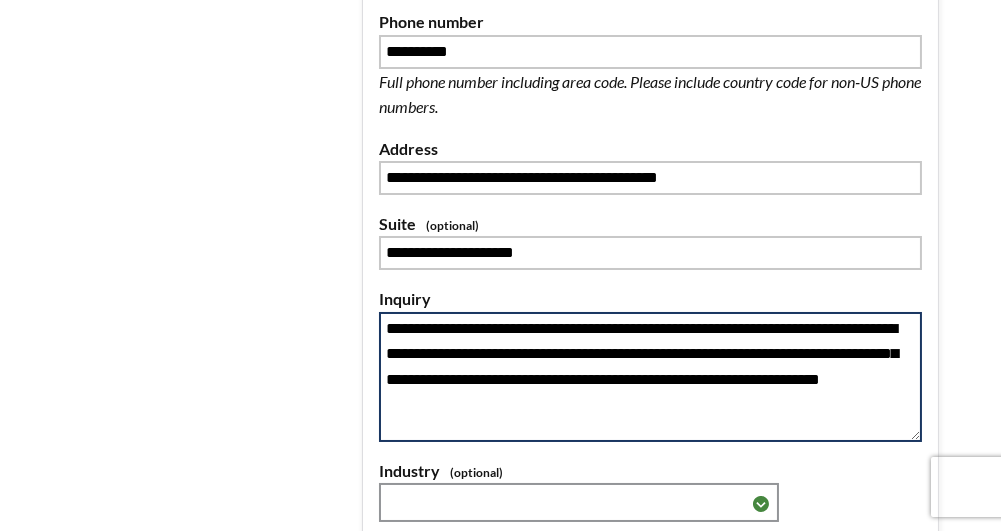 click on "**********" at bounding box center [650, 377] 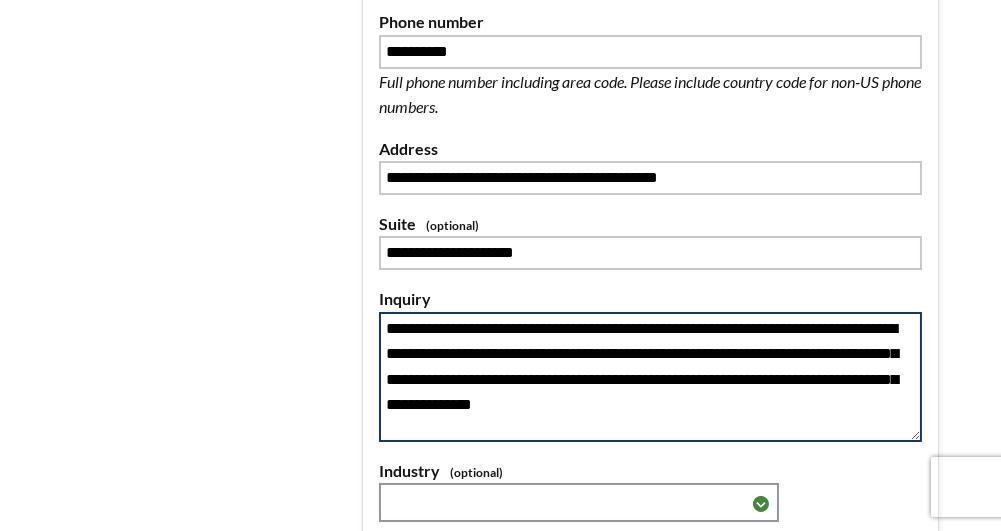 click on "**********" at bounding box center [650, 377] 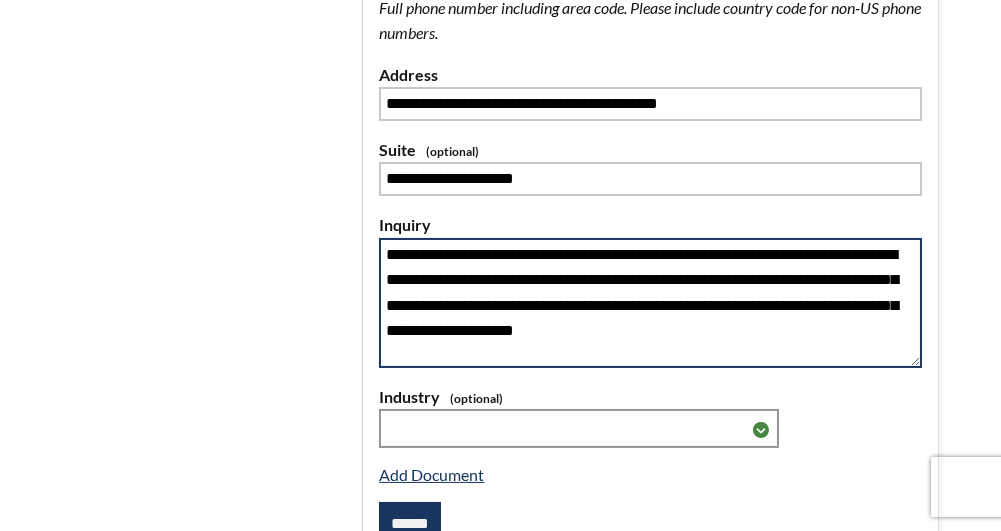 scroll, scrollTop: 500, scrollLeft: 0, axis: vertical 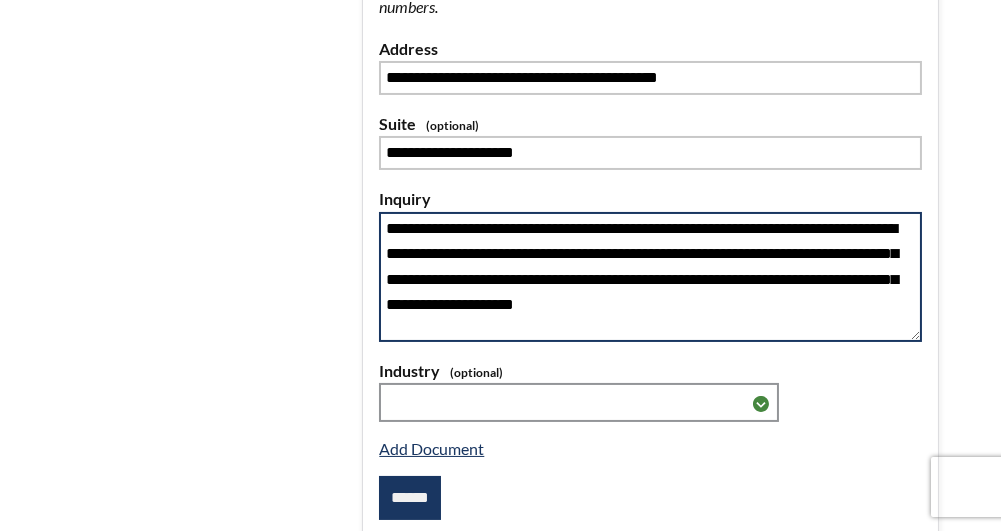type on "**********" 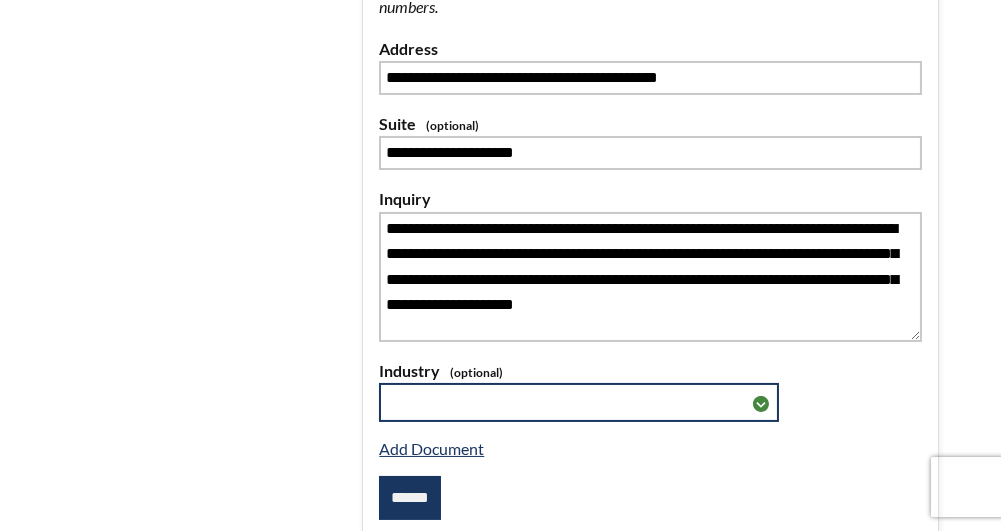 click on "**********" at bounding box center (579, 402) 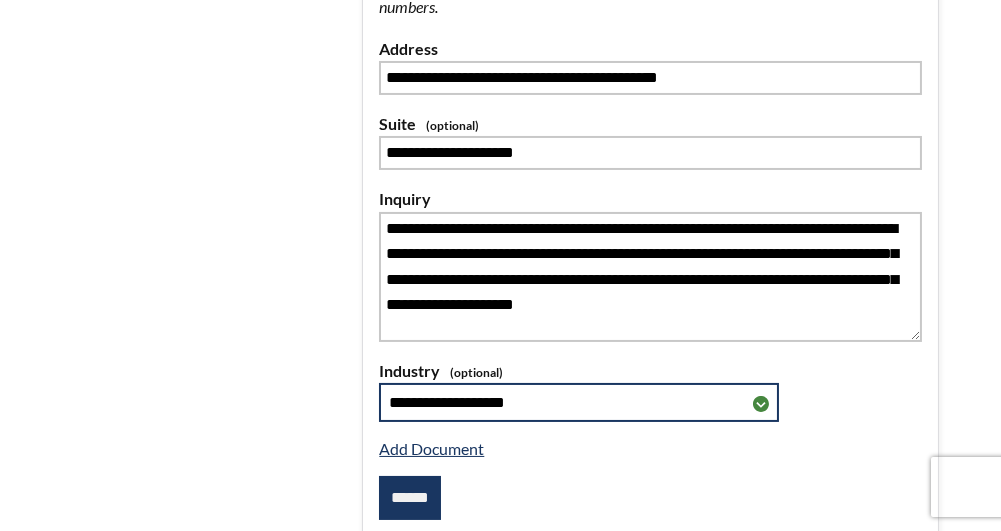 click on "**********" at bounding box center (579, 402) 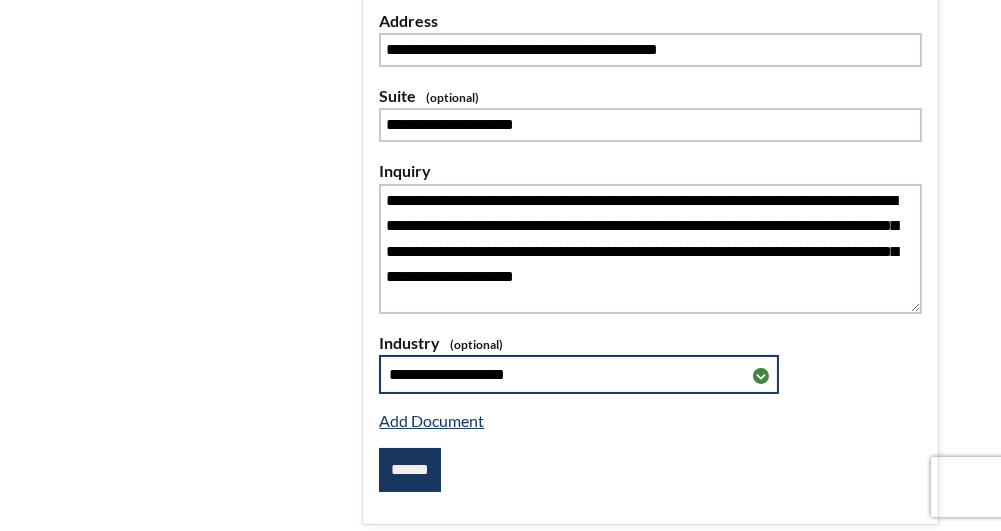 scroll, scrollTop: 600, scrollLeft: 0, axis: vertical 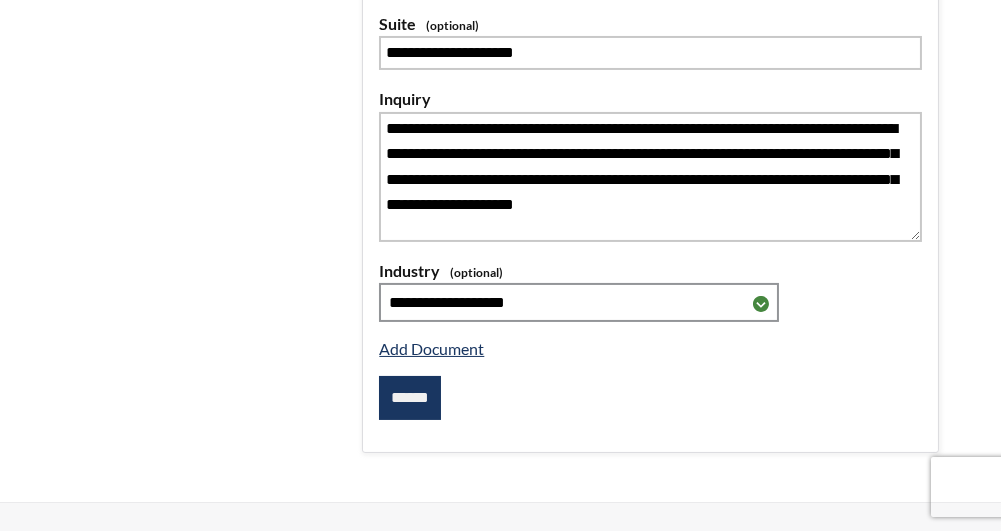 click on "******" at bounding box center [410, 398] 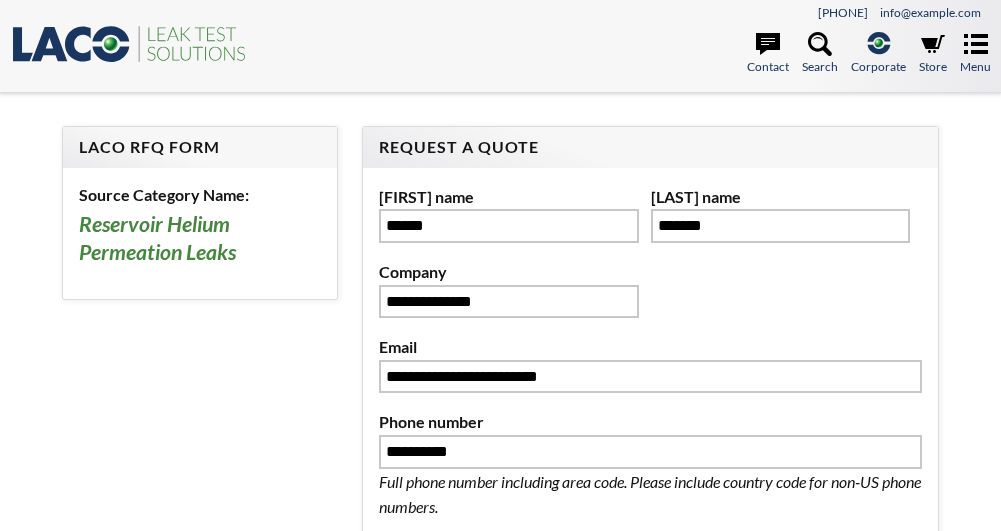 scroll, scrollTop: 0, scrollLeft: 0, axis: both 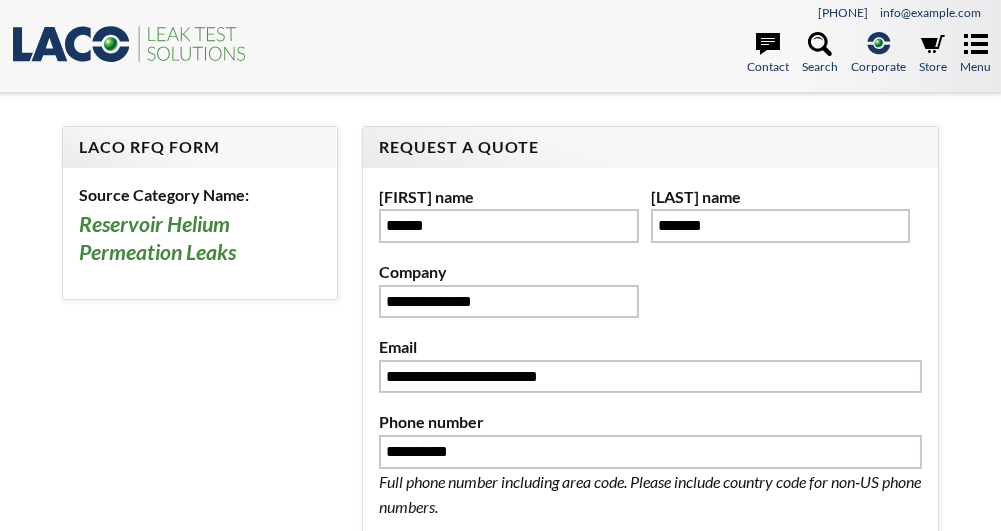 type on "**********" 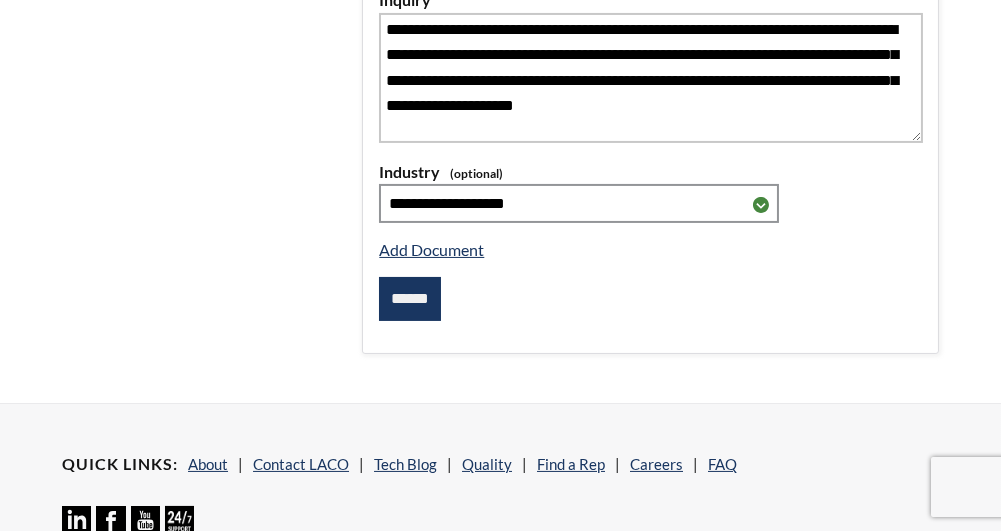 scroll, scrollTop: 700, scrollLeft: 0, axis: vertical 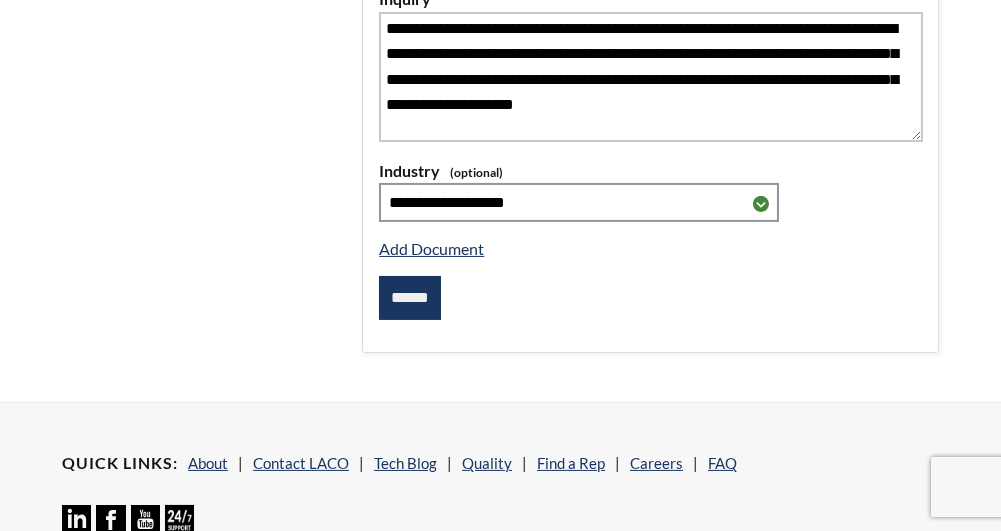 click on "******" at bounding box center [410, 298] 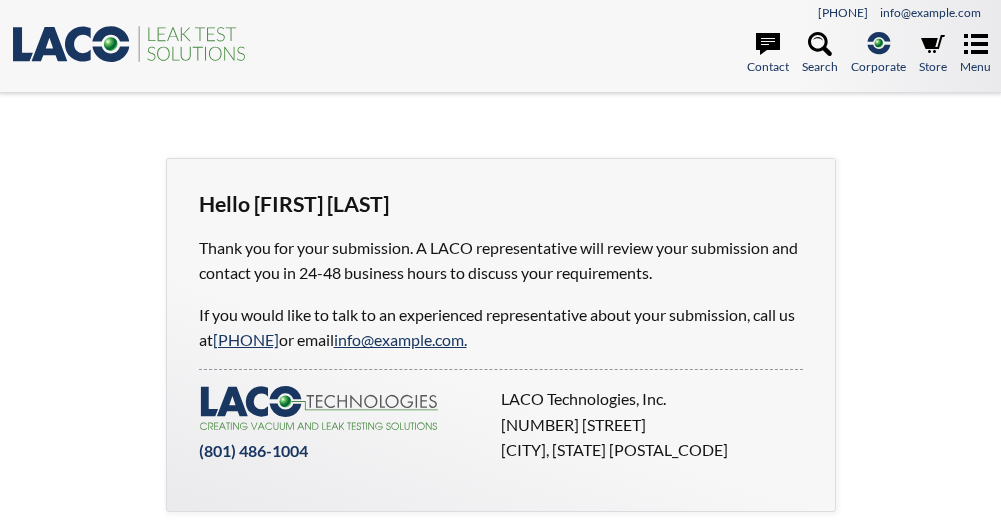 scroll, scrollTop: 0, scrollLeft: 0, axis: both 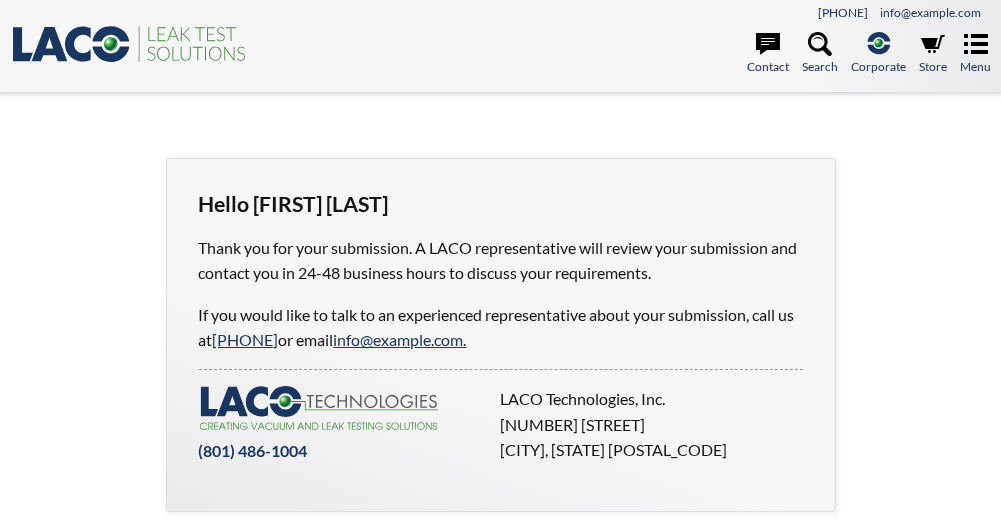 select 